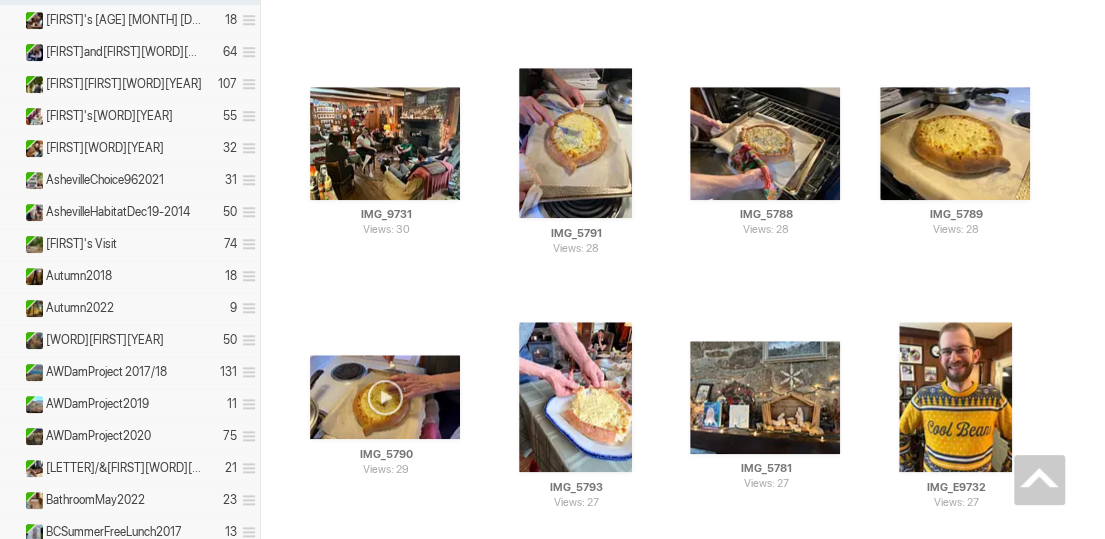 scroll, scrollTop: 0, scrollLeft: 0, axis: both 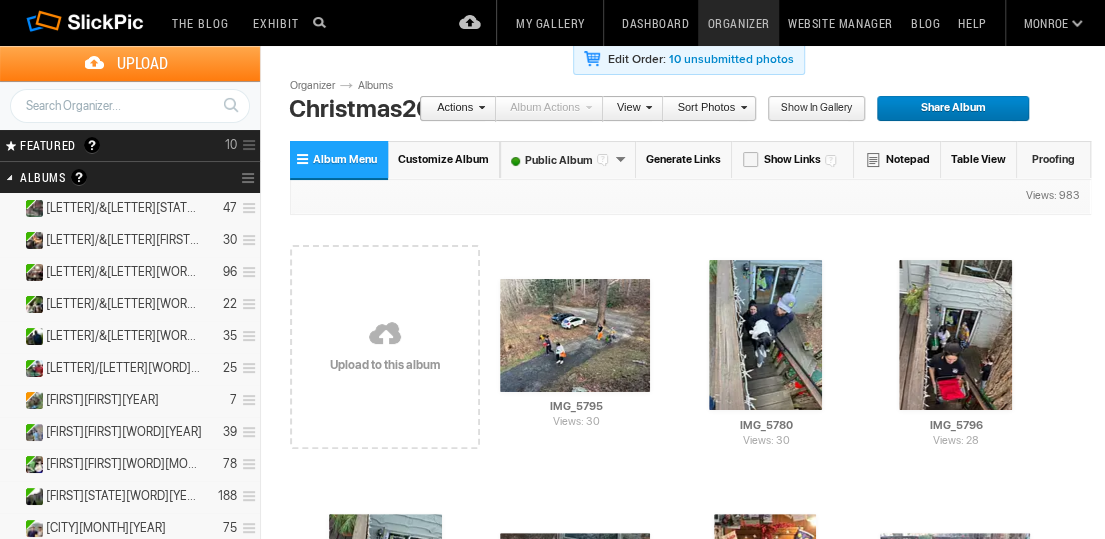 click on "Organizer" at bounding box center [738, 23] 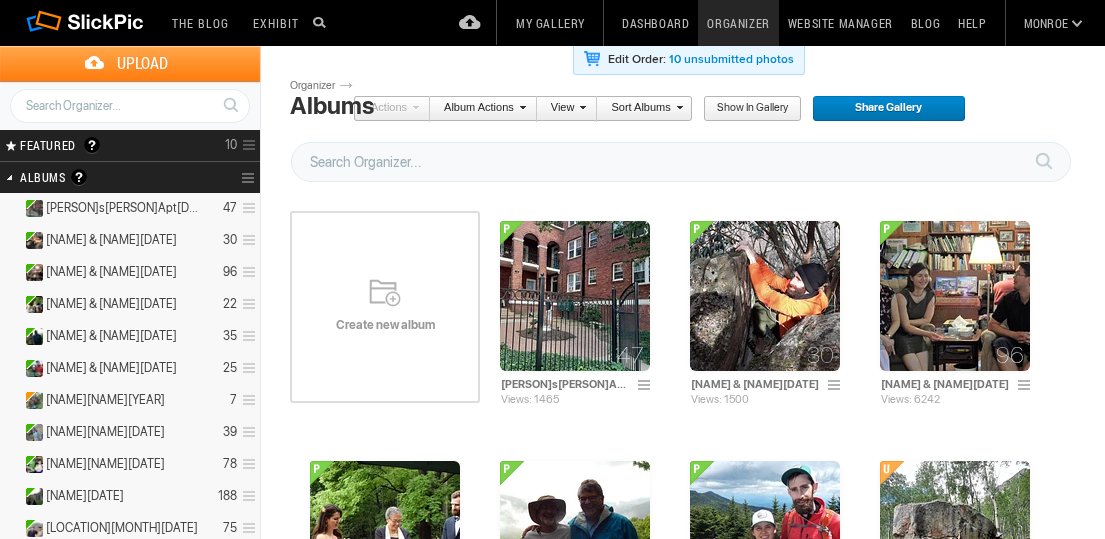 scroll, scrollTop: 0, scrollLeft: 0, axis: both 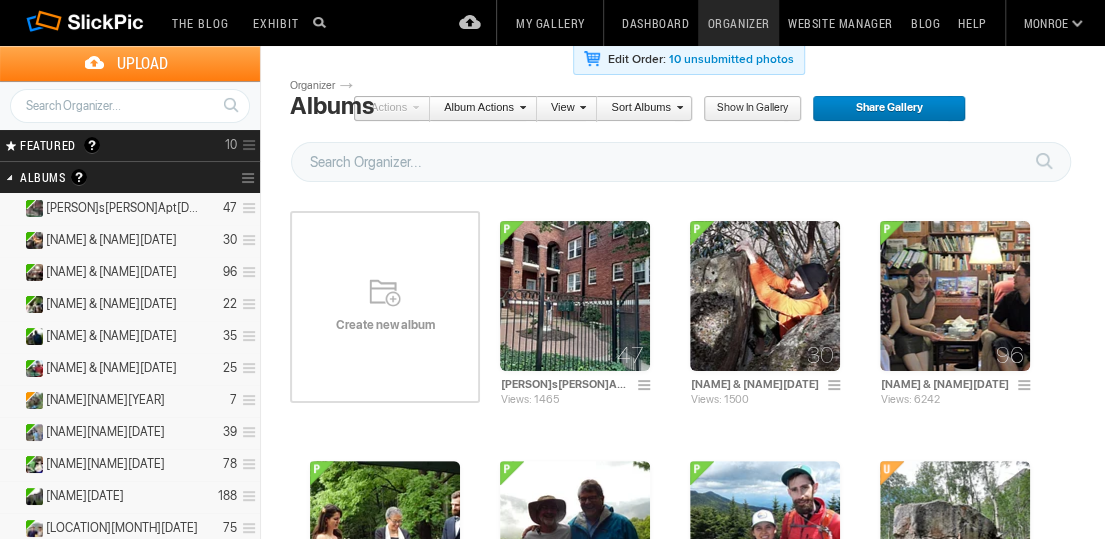 click on "Albums
Albums are your presentation gallery and where your photos and videos are physically stored. SlickPic makes things simple. Upload your photos and videos into Albums and Share them (or your entire gallery) immediately.
Organize photos here, in Organizer. Move them around, drag and drop them from one album to another, create sub-albums inside albums and do more with your photos.
View and showcase your photos in your “Gallery” — find it on the top menu. Share your albums or entire gallery publicly or privately only with the people you want by clicking the green Share button - you can see it now on the right side.
Make sure you learn about privacy. You can make albums Public, Private or Unlisted. Click the Help menu to read more about privacy and other topics." at bounding box center (104, 177) 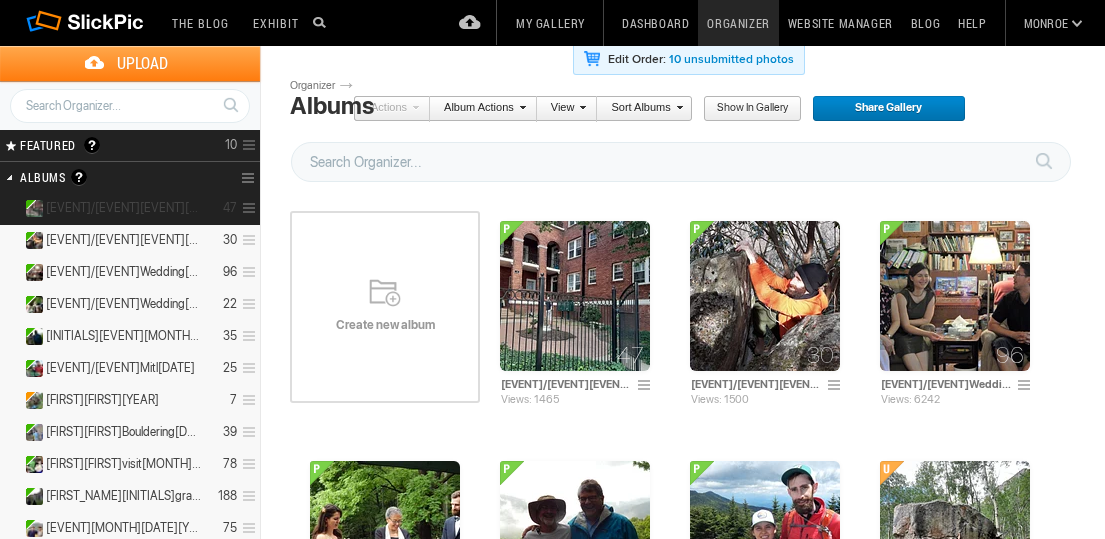 scroll, scrollTop: 0, scrollLeft: 0, axis: both 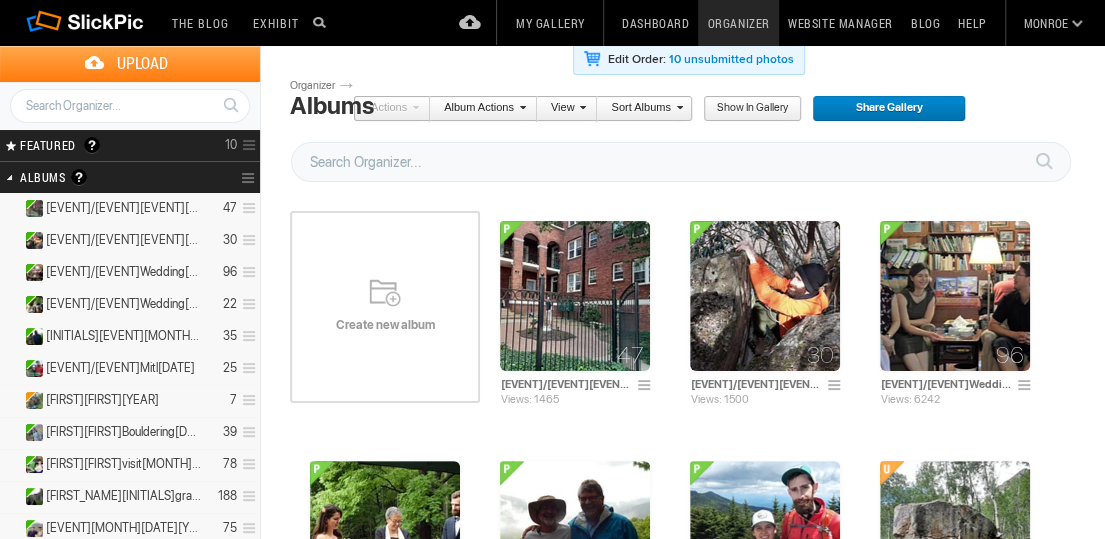 click at bounding box center (130, 106) 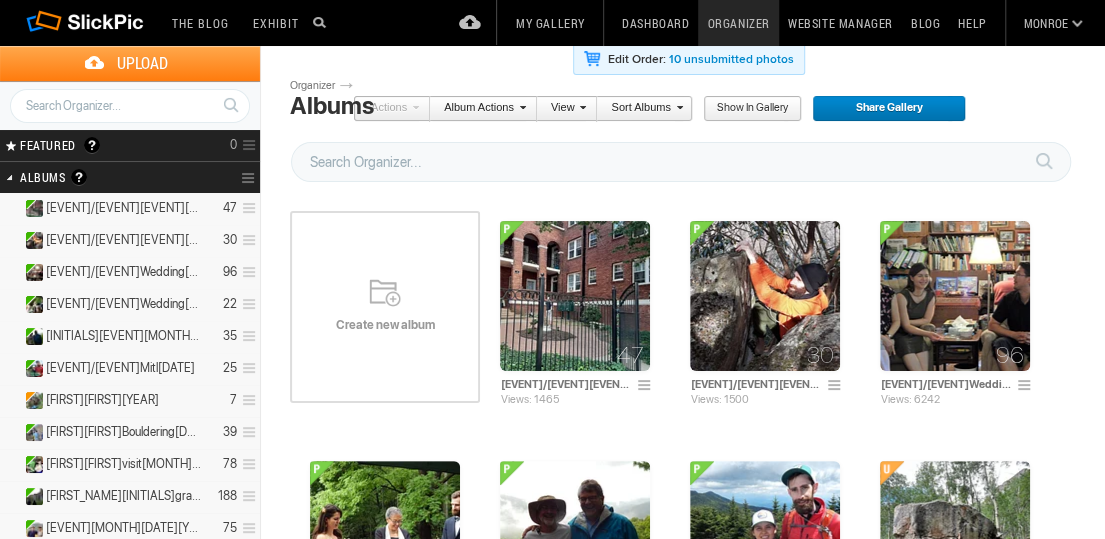click at bounding box center [130, 106] 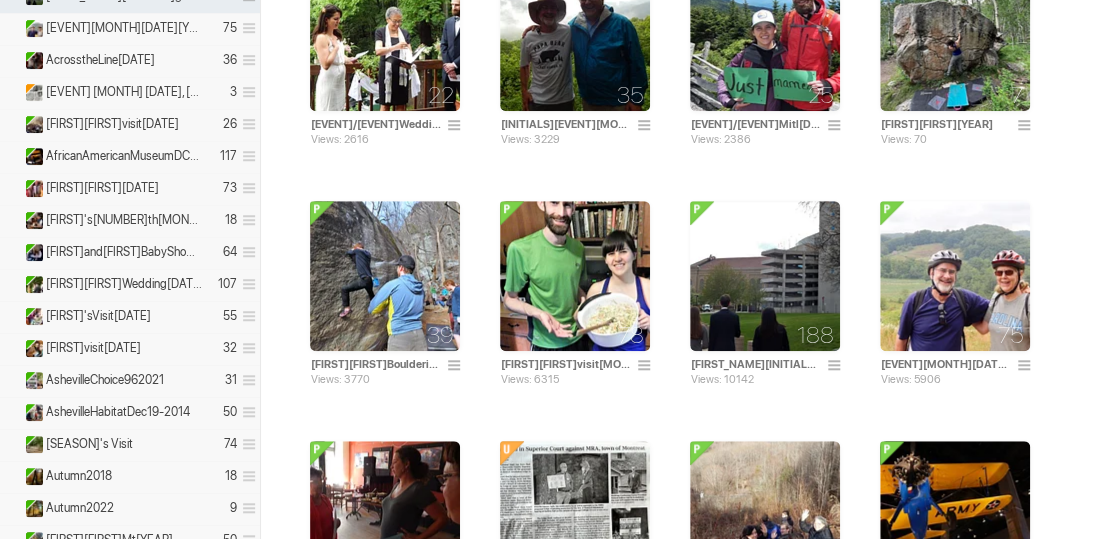 scroll, scrollTop: 0, scrollLeft: 0, axis: both 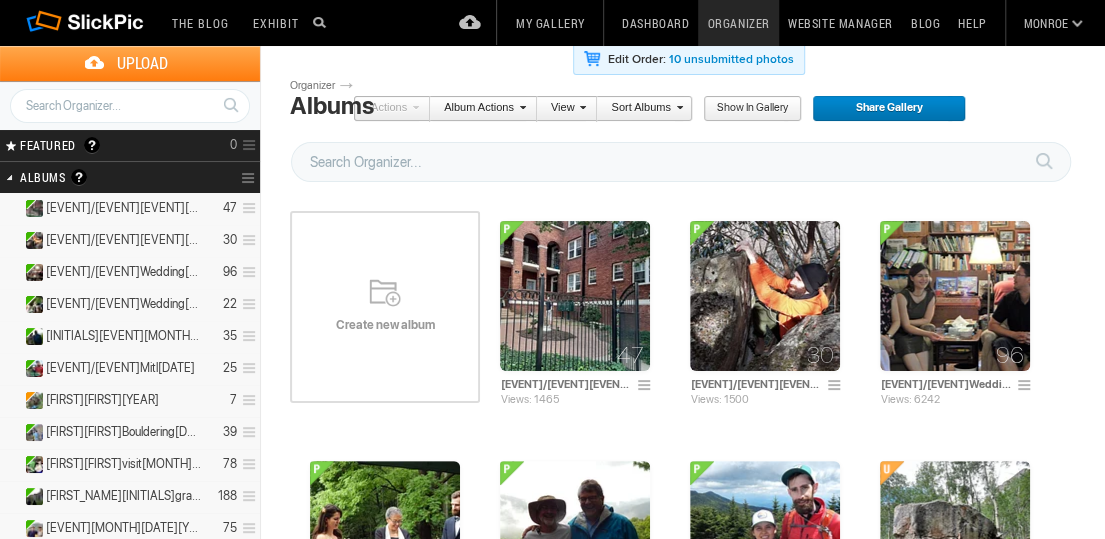 click on "Organizer" at bounding box center (738, 23) 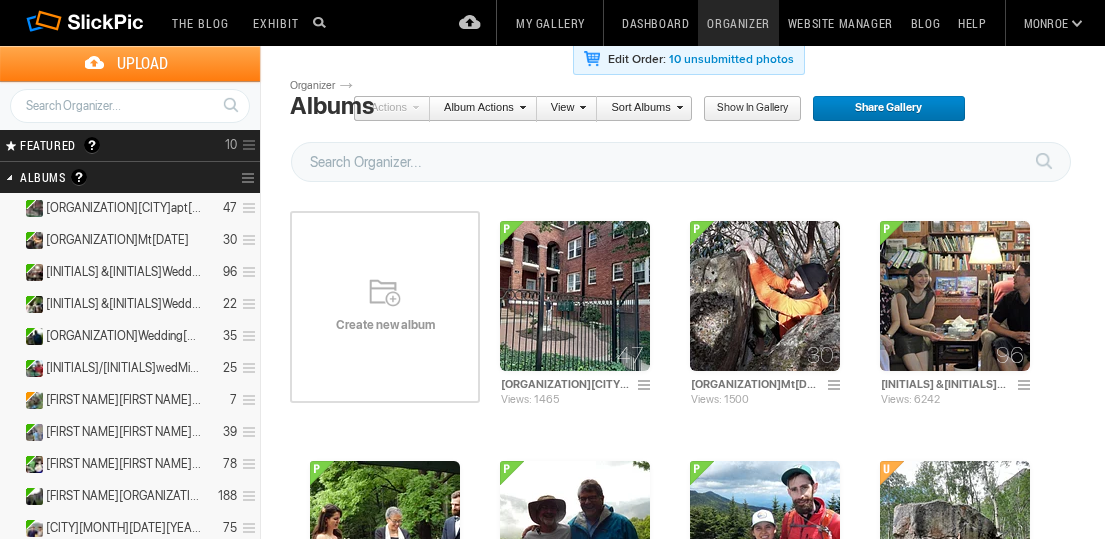 scroll, scrollTop: 0, scrollLeft: 0, axis: both 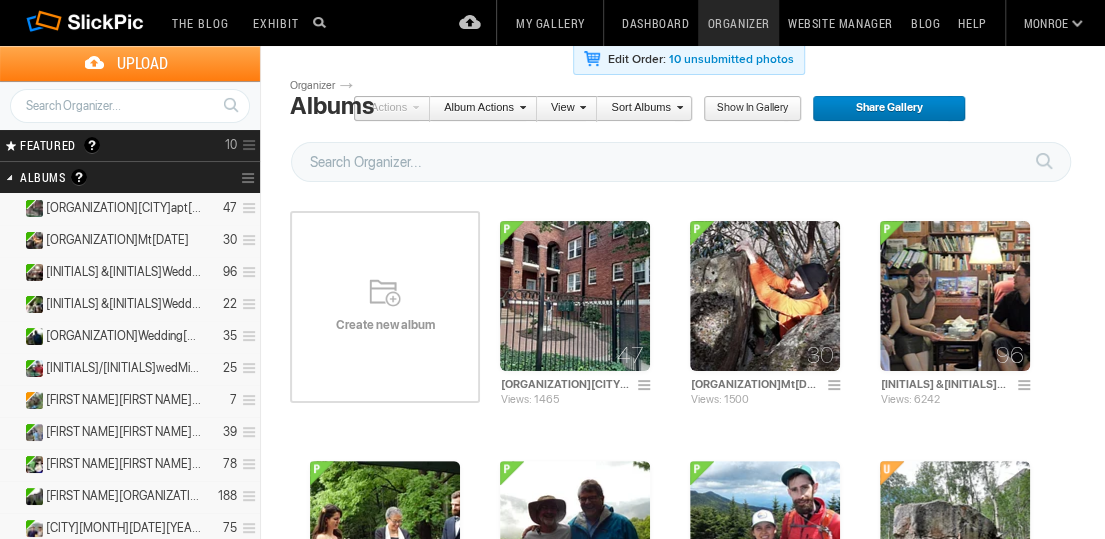click on "Organizer" at bounding box center [738, 23] 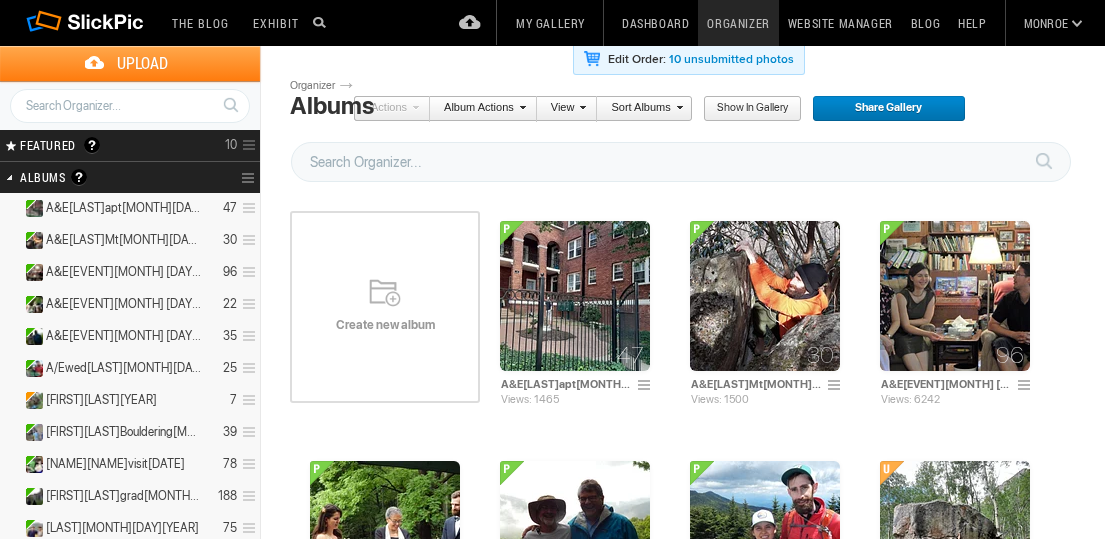 scroll, scrollTop: 0, scrollLeft: 0, axis: both 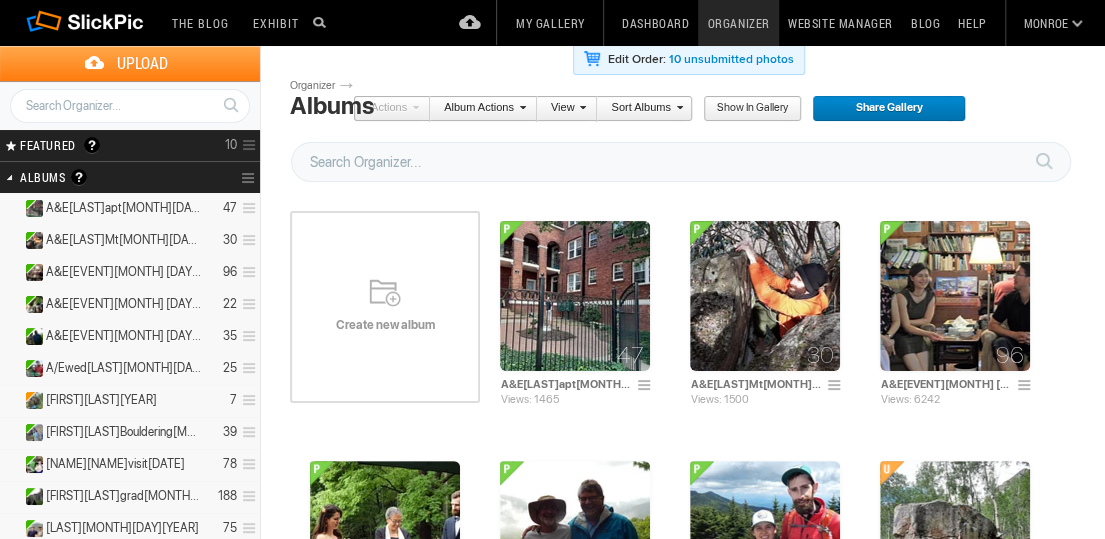 click on "Monroe
My Gallery
Dashboard
Organizer
Website Manager
Blog
Account
Membership
Global Settings
Gallery Settings
Domains
Q&A Forum
Help
Sign Out" at bounding box center (1051, 23) 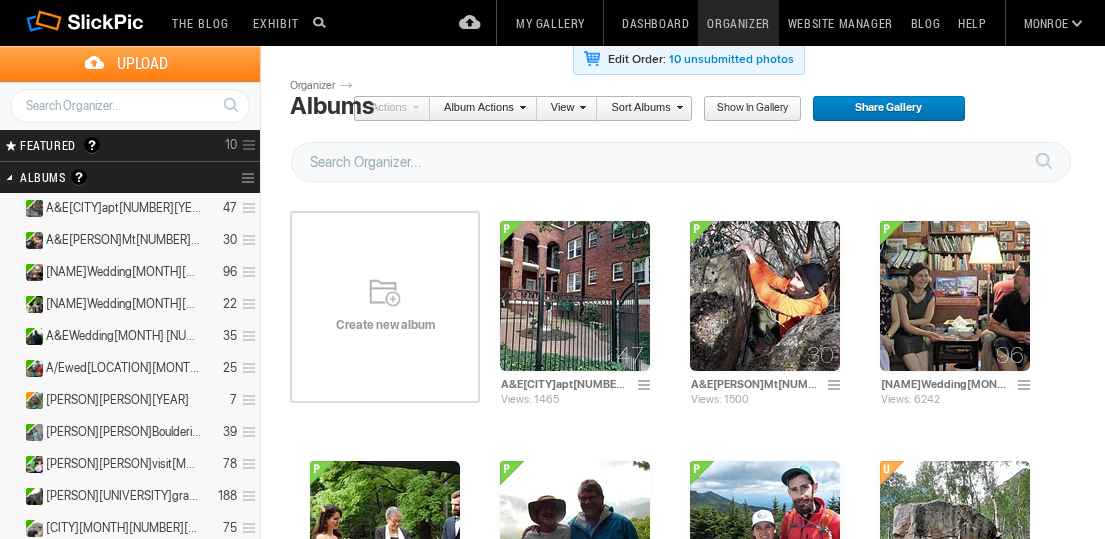 scroll, scrollTop: 0, scrollLeft: 0, axis: both 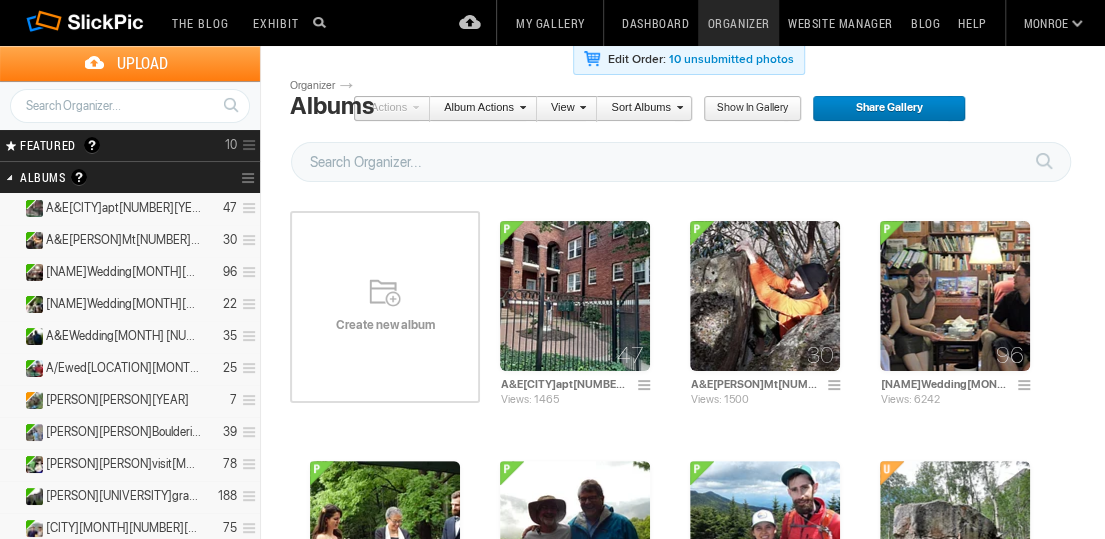 click at bounding box center (9, 177) 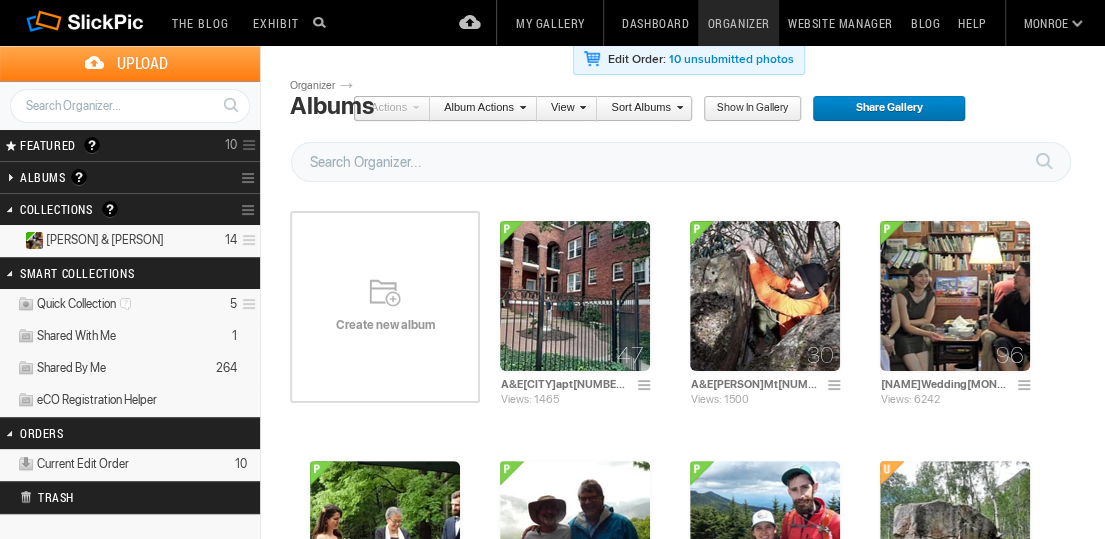 click on "[PERSON] & [PERSON]" at bounding box center (105, 240) 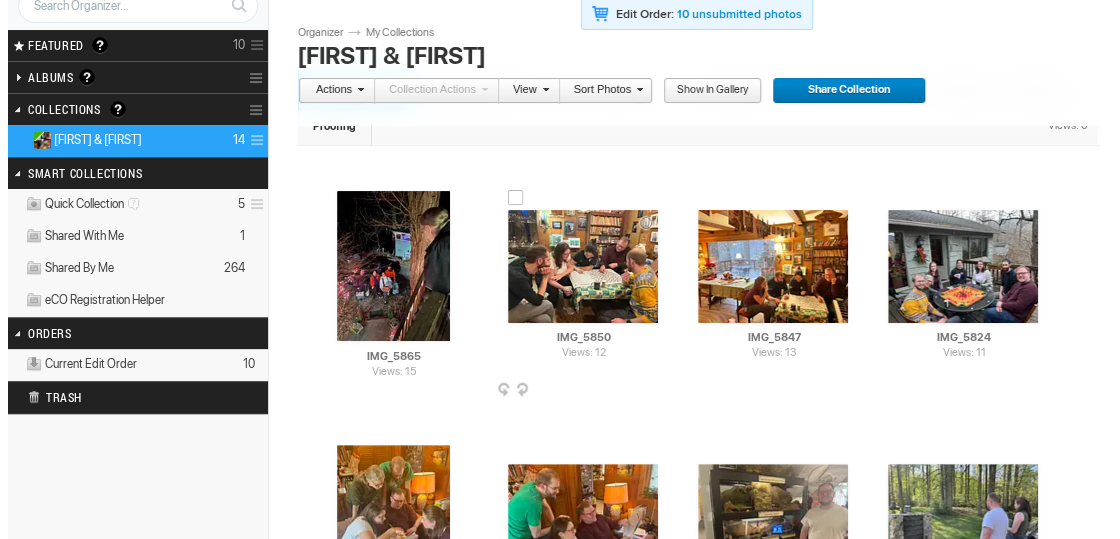 scroll, scrollTop: 0, scrollLeft: 0, axis: both 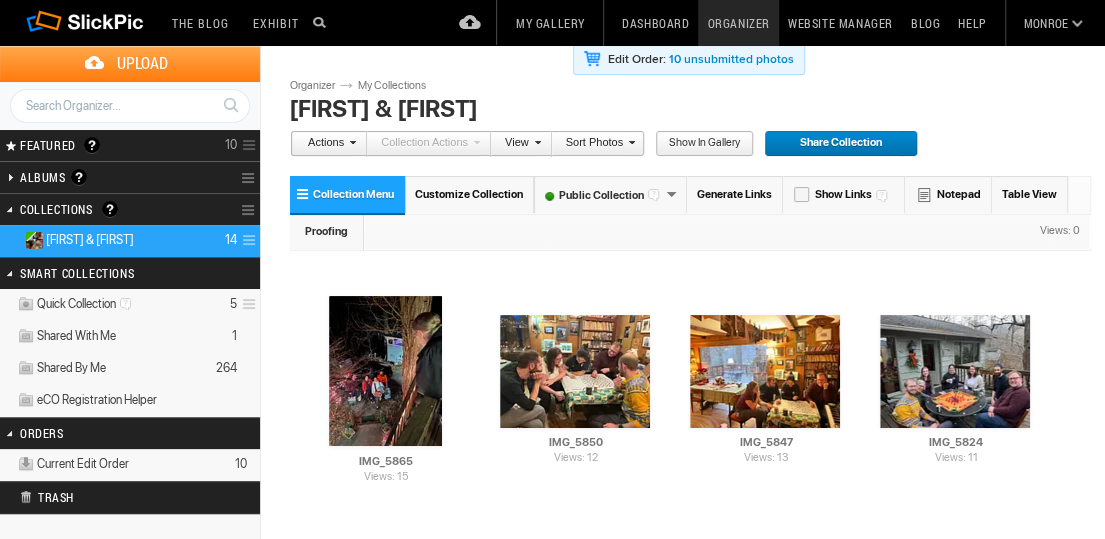 click on "Collection Menu" at bounding box center [347, 194] 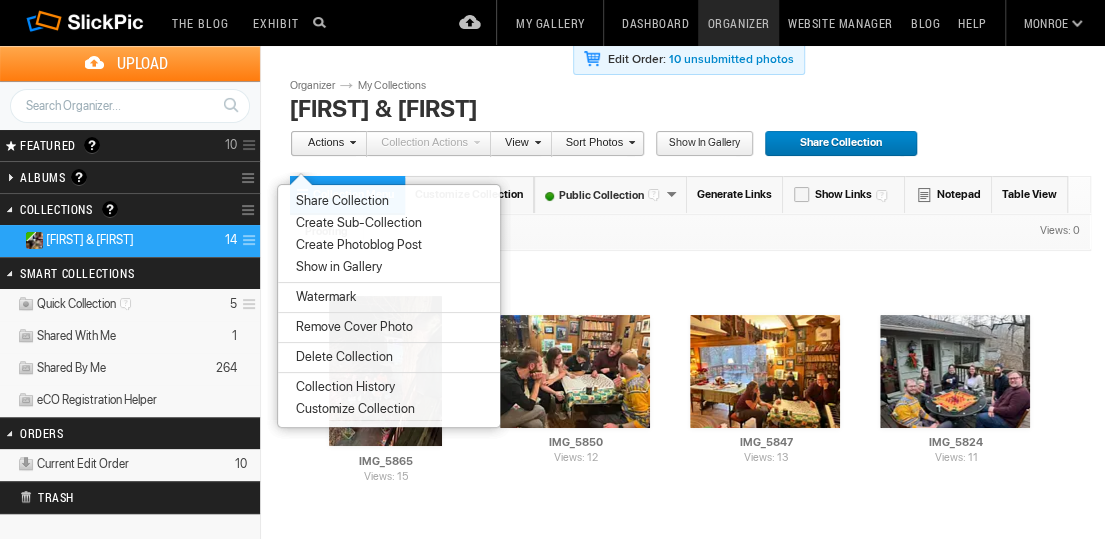 click on "Share Collection" at bounding box center [339, 201] 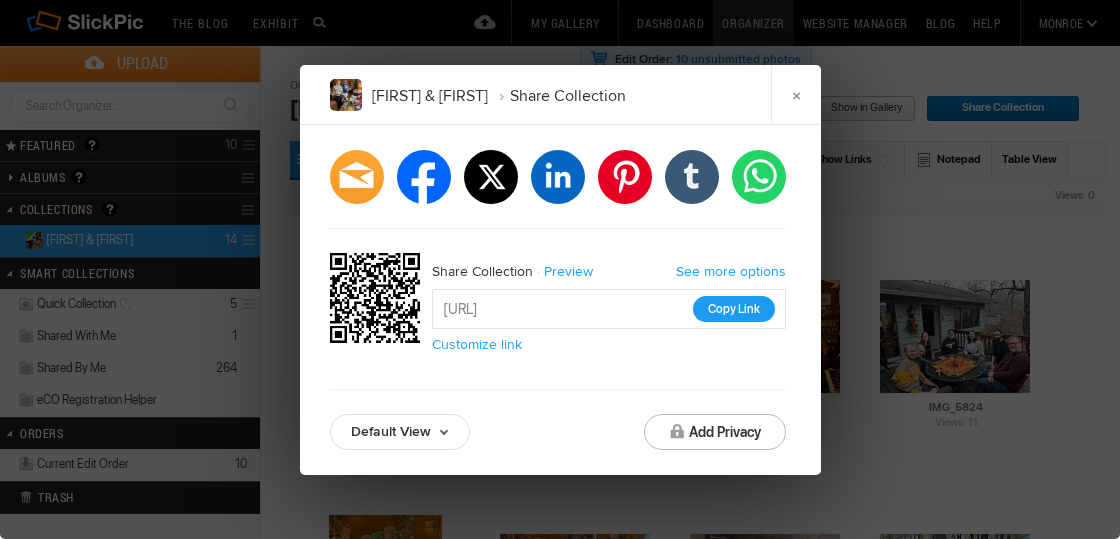 click on "Copy Link" 